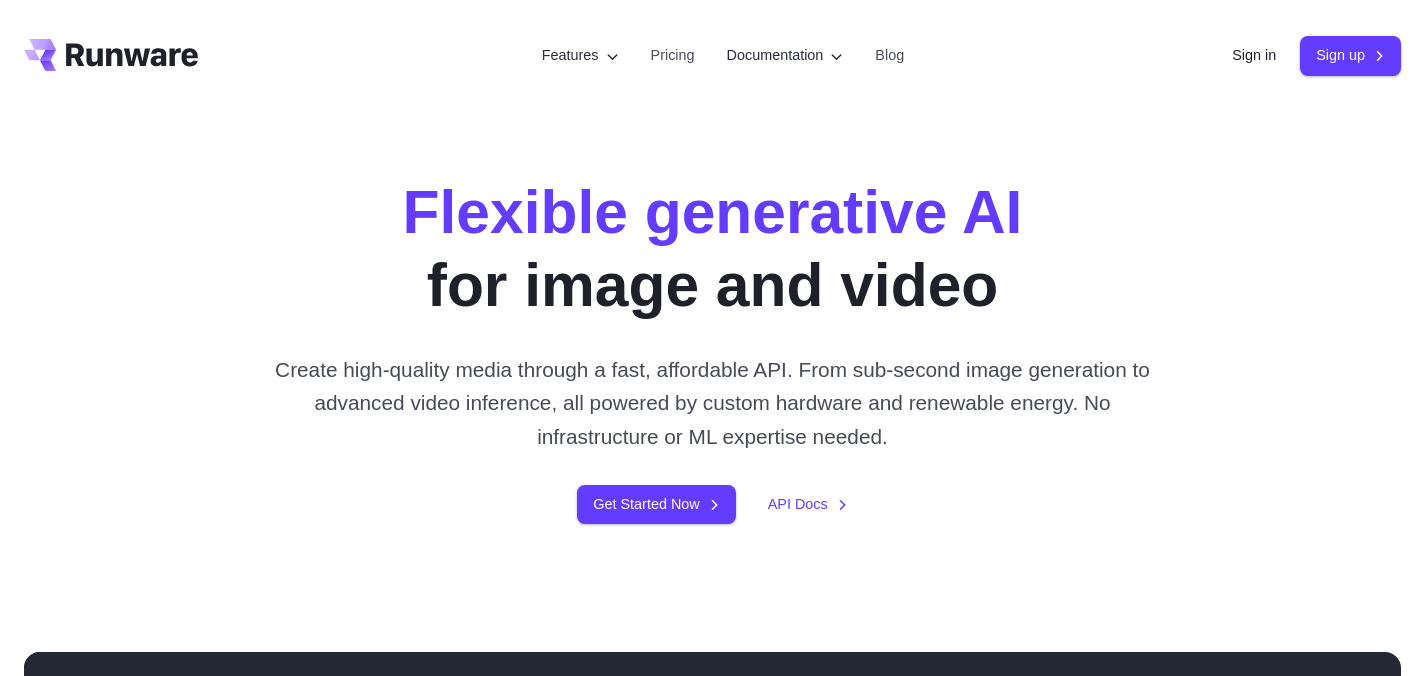 scroll, scrollTop: 0, scrollLeft: 0, axis: both 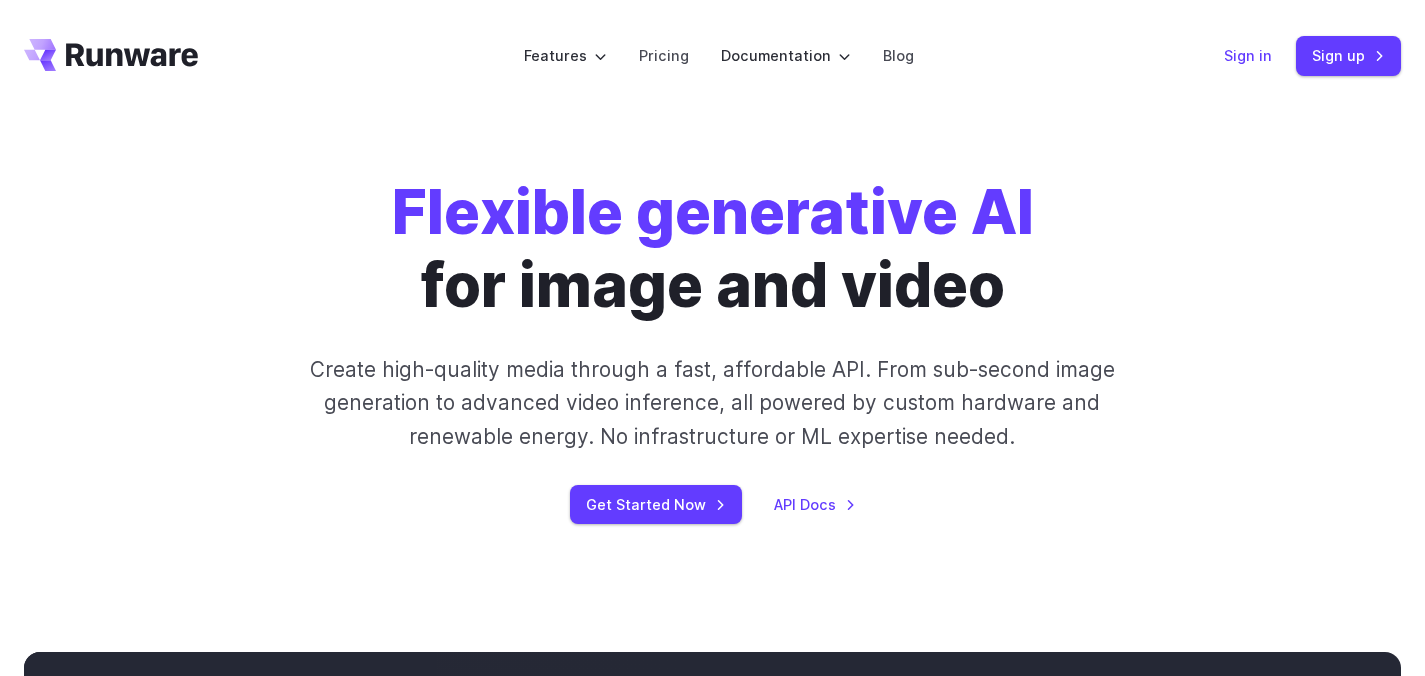 click on "Sign in" at bounding box center (1248, 55) 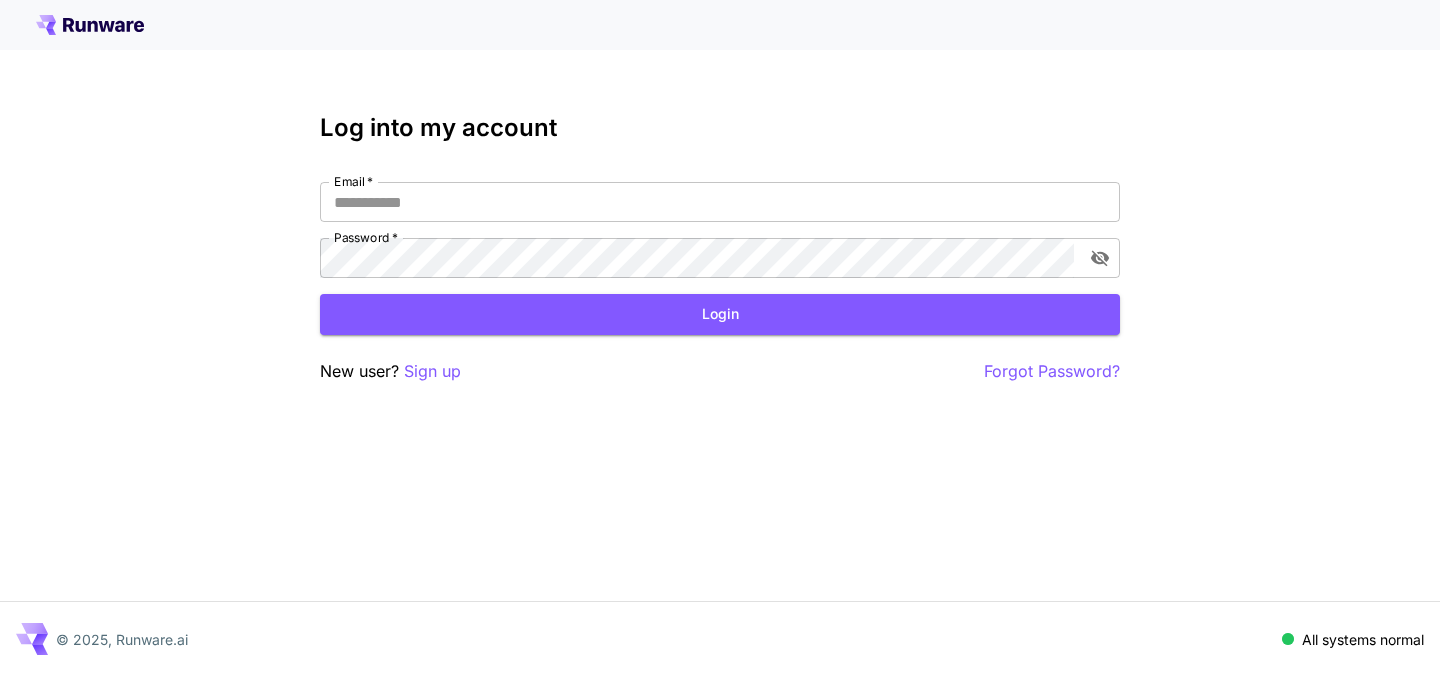 scroll, scrollTop: 0, scrollLeft: 0, axis: both 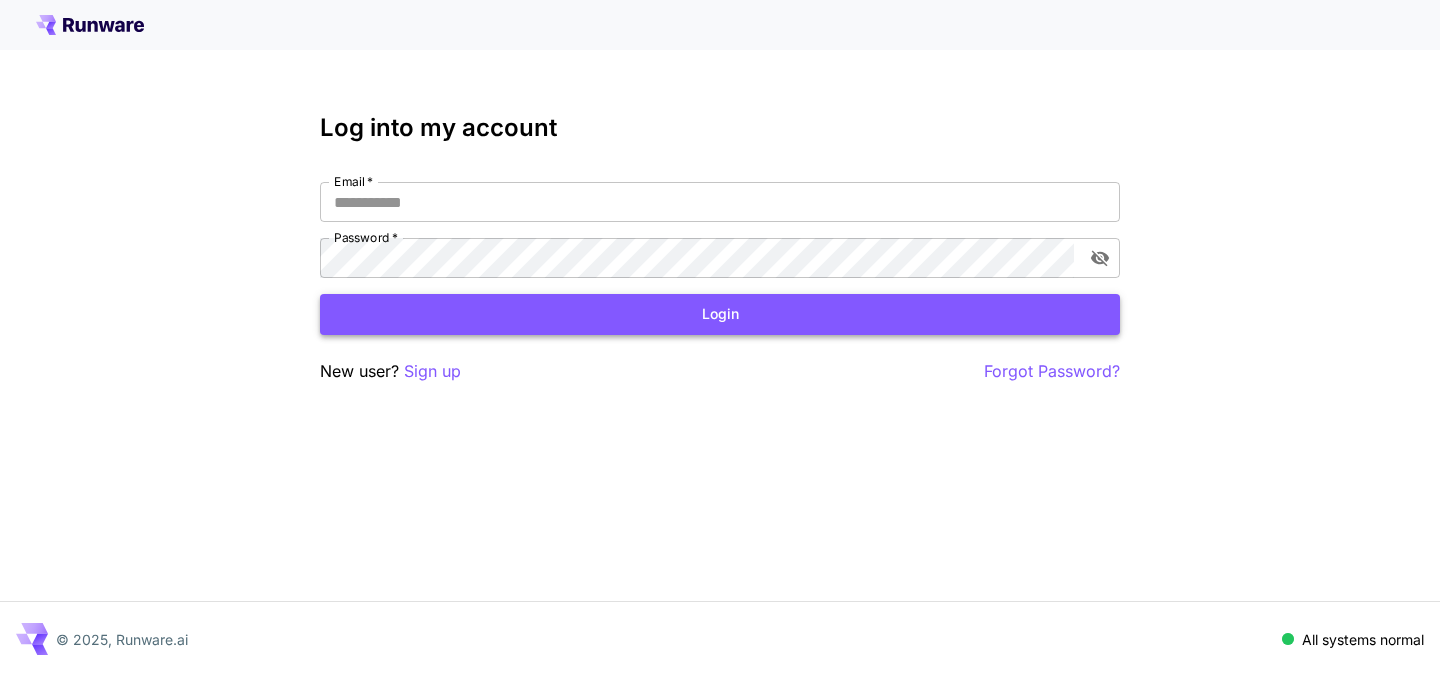 type on "**********" 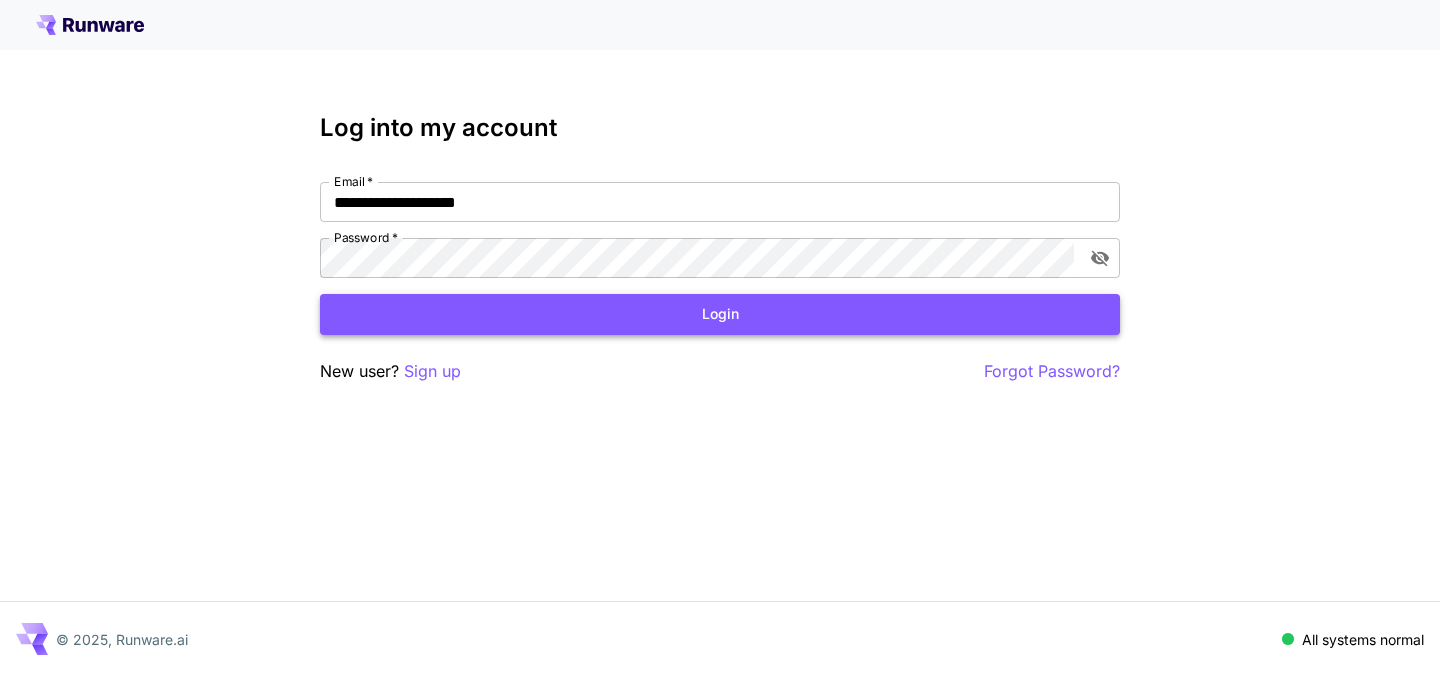 click on "Login" at bounding box center [720, 314] 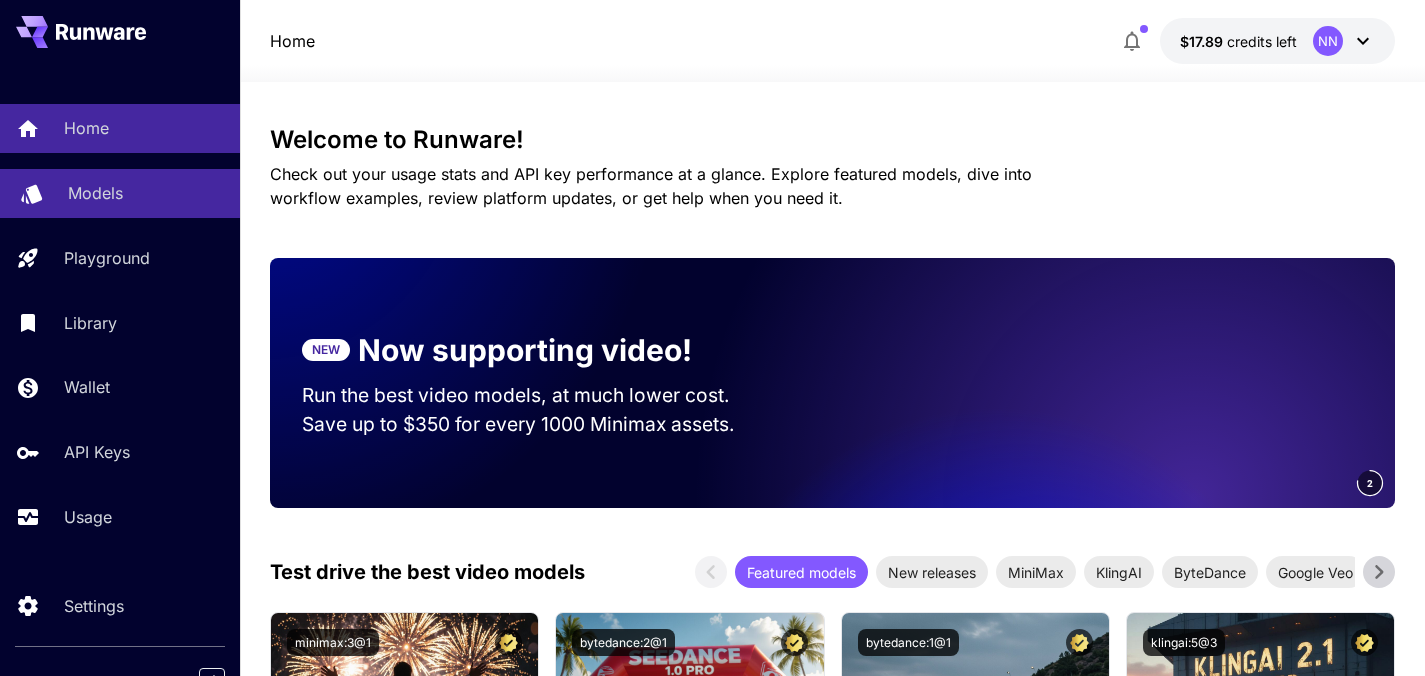 click on "Models" at bounding box center [95, 193] 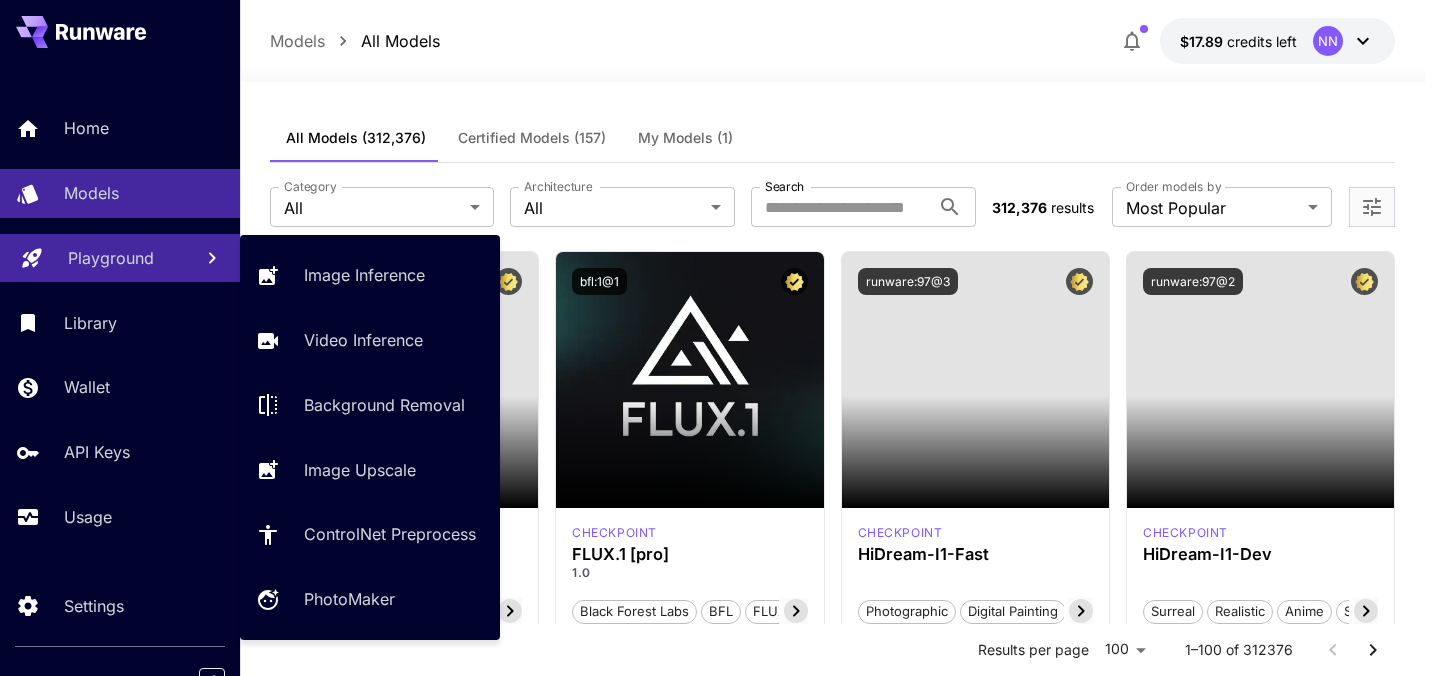 click on "Playground" at bounding box center [111, 258] 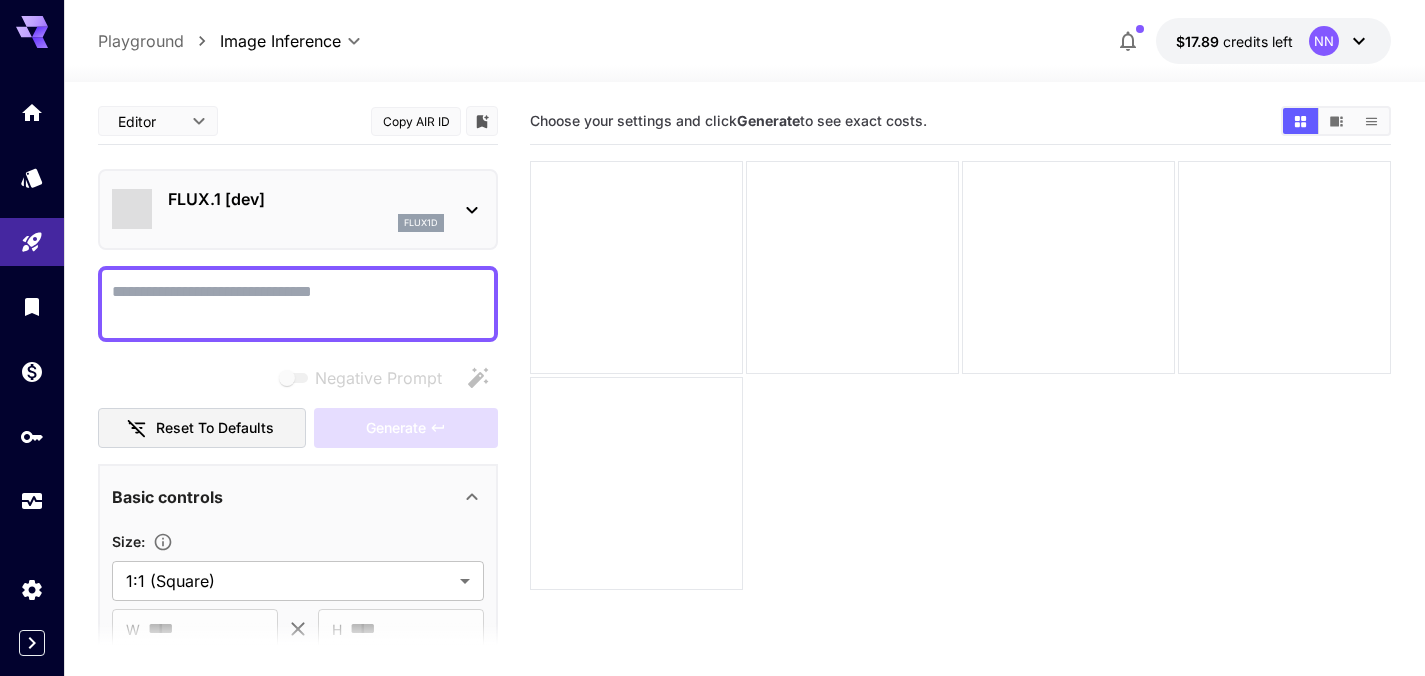 click on "flux1d" at bounding box center [306, 223] 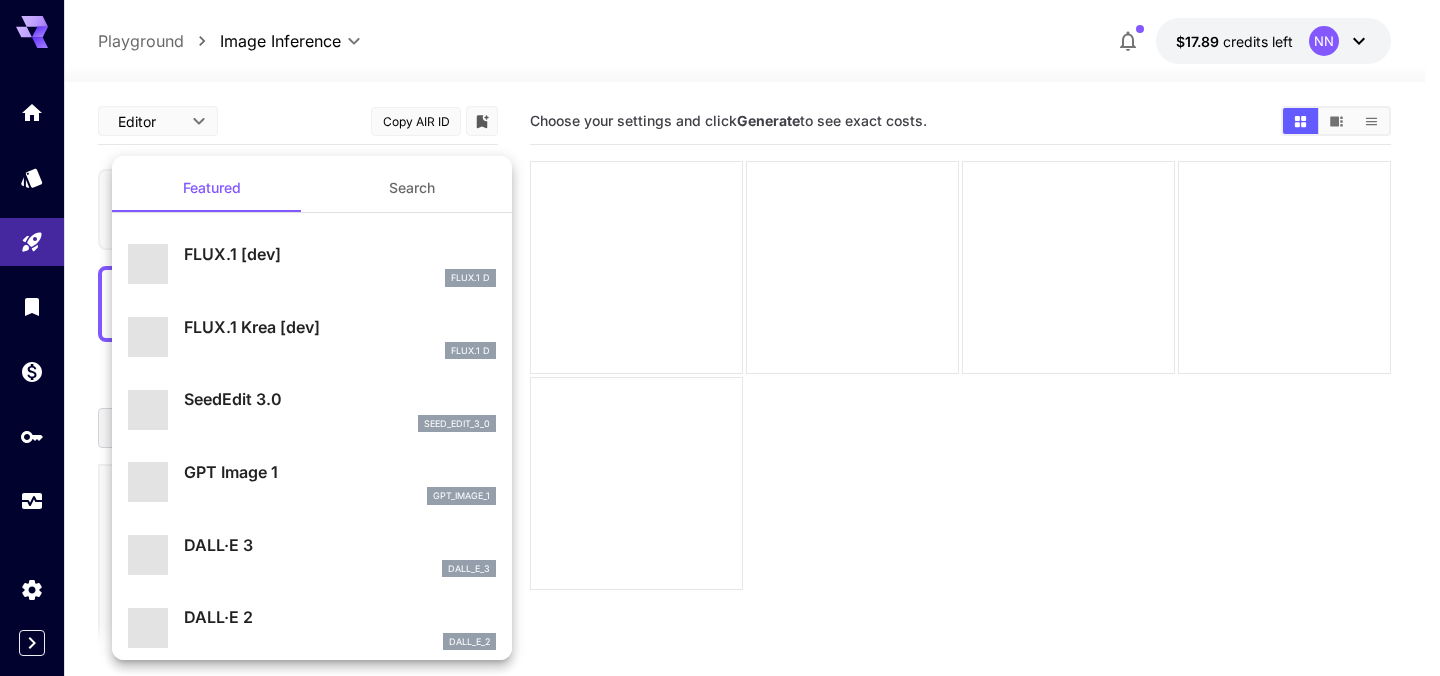 click at bounding box center (720, 338) 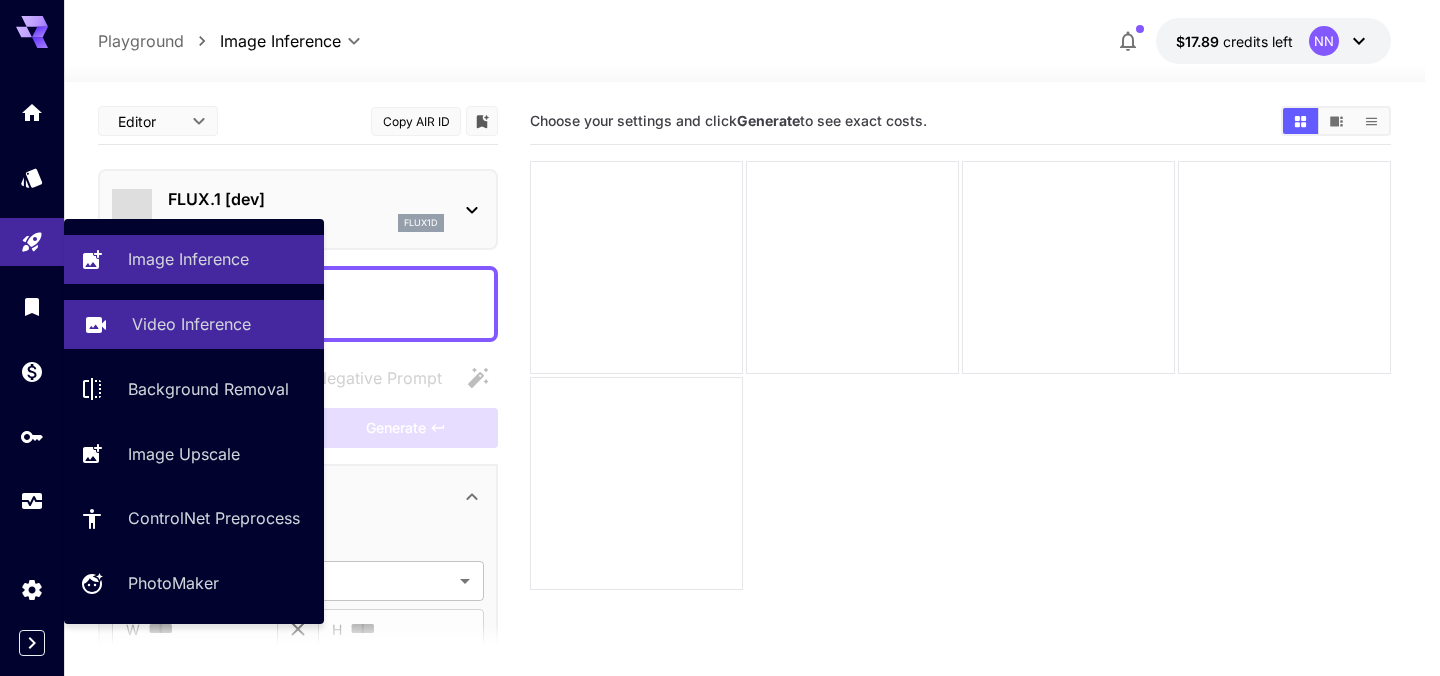 click on "Video Inference" at bounding box center (191, 324) 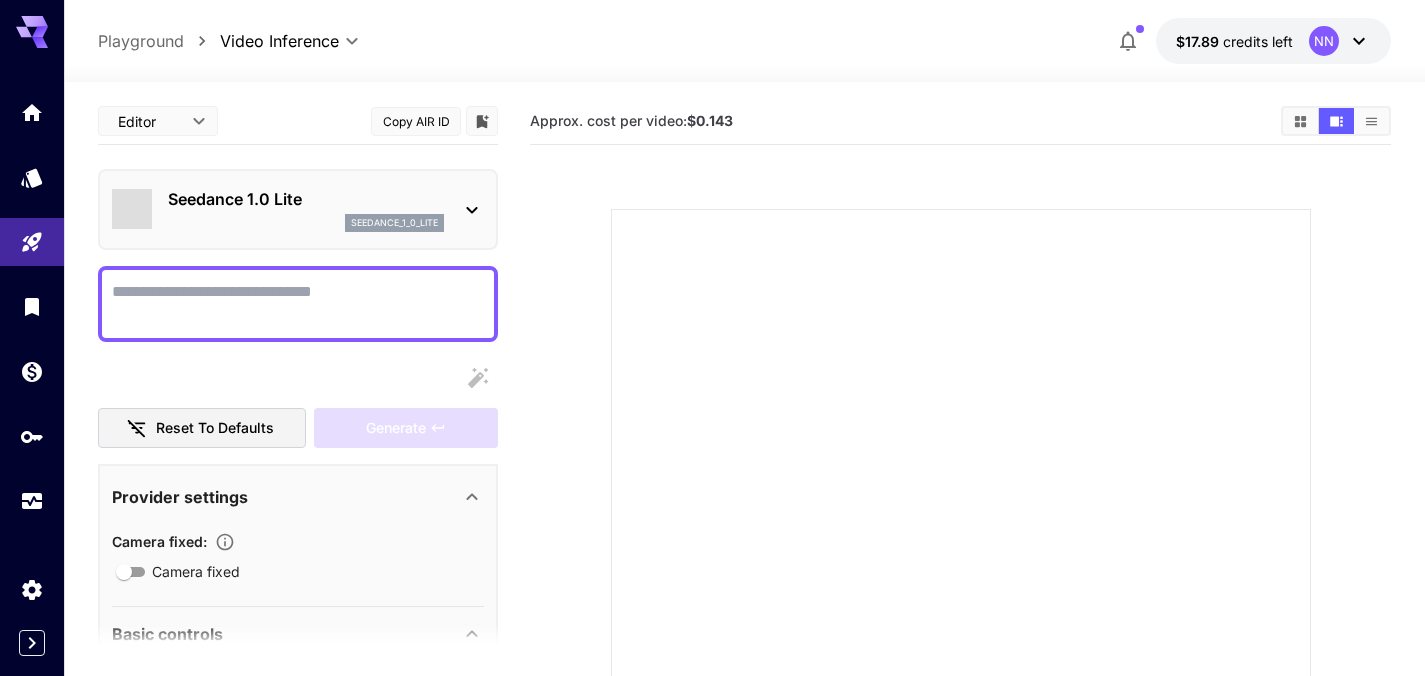 click on "Seedance 1.0 Lite" at bounding box center [306, 199] 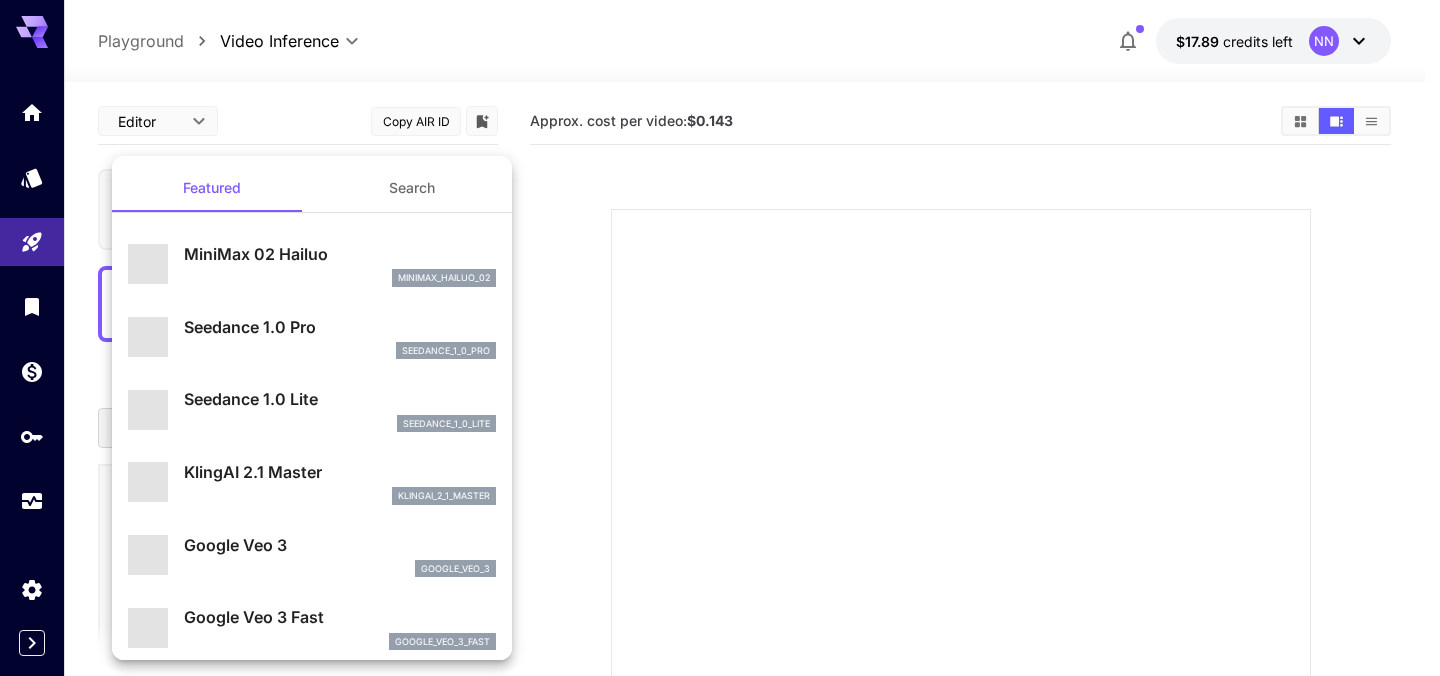 click at bounding box center [720, 338] 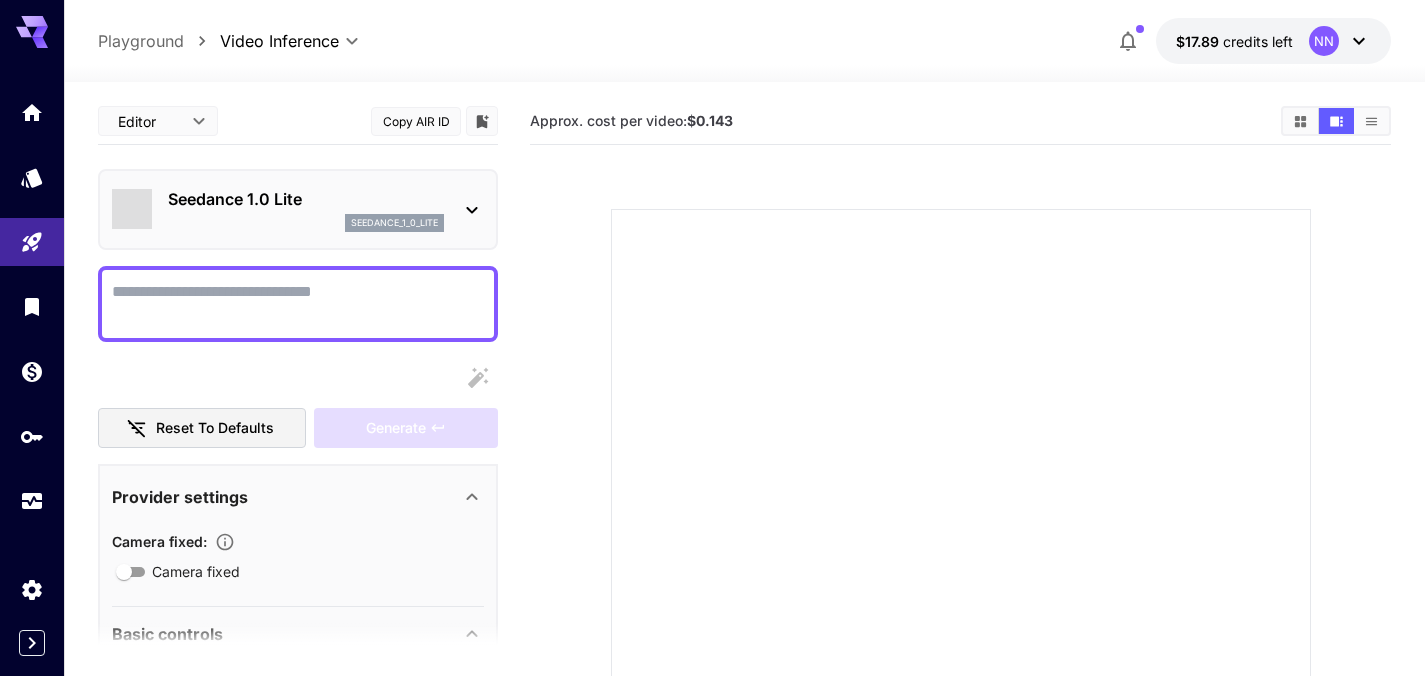 click on "Seedance 1.0 Lite seedance_1_0_lite" at bounding box center [298, 209] 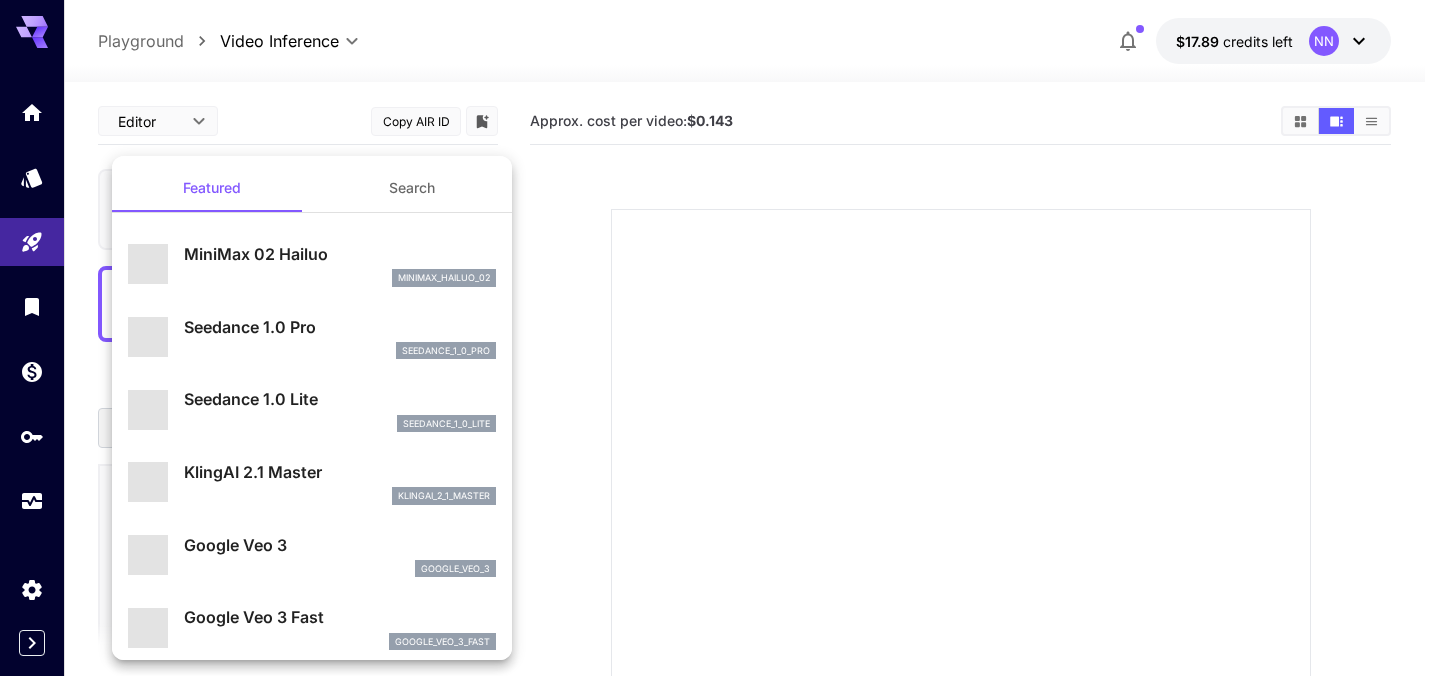 click at bounding box center (720, 338) 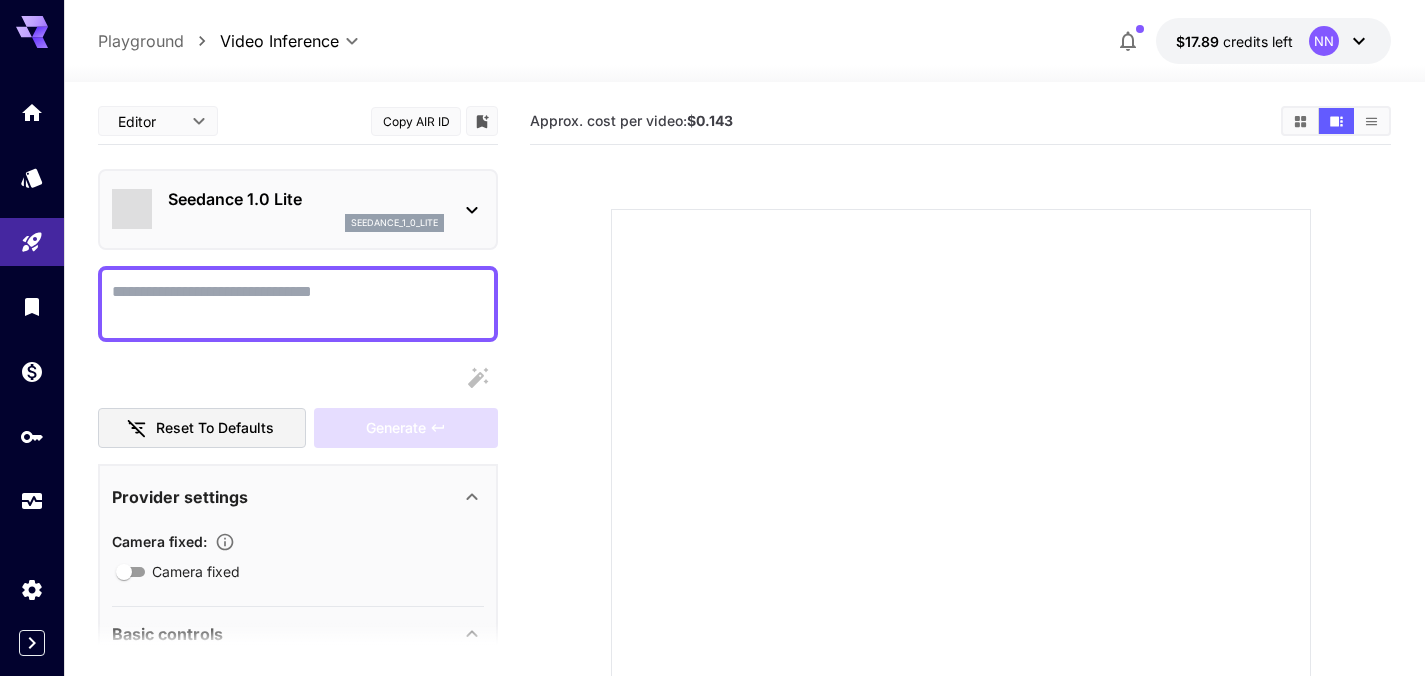 click 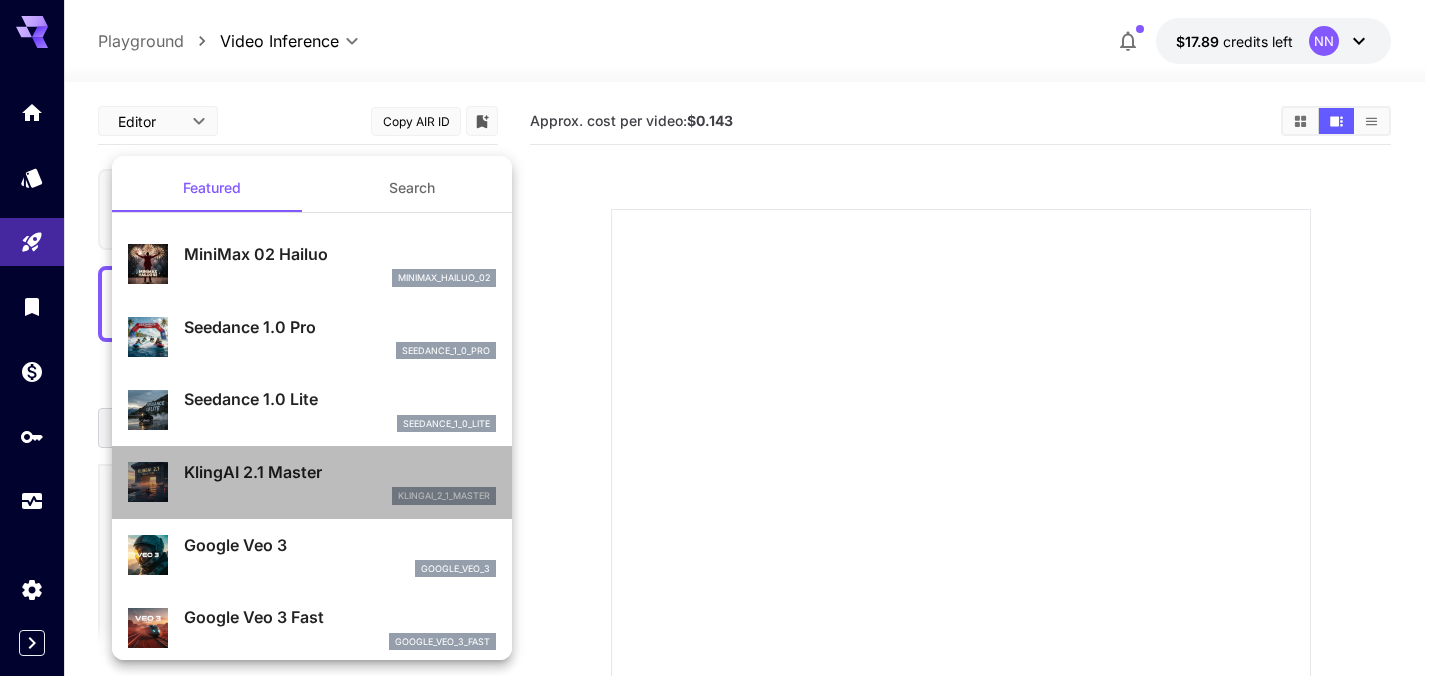 click on "KlingAI 2.1 Master" at bounding box center [340, 472] 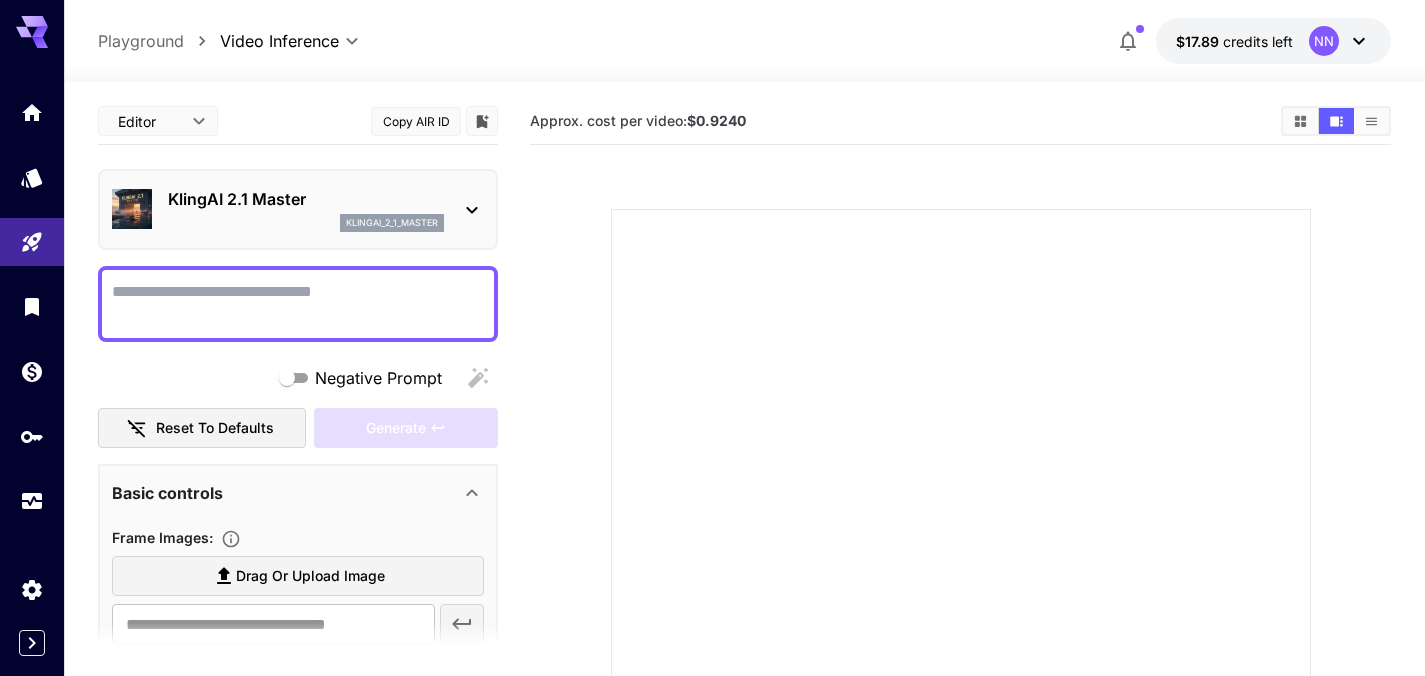 click at bounding box center [298, 304] 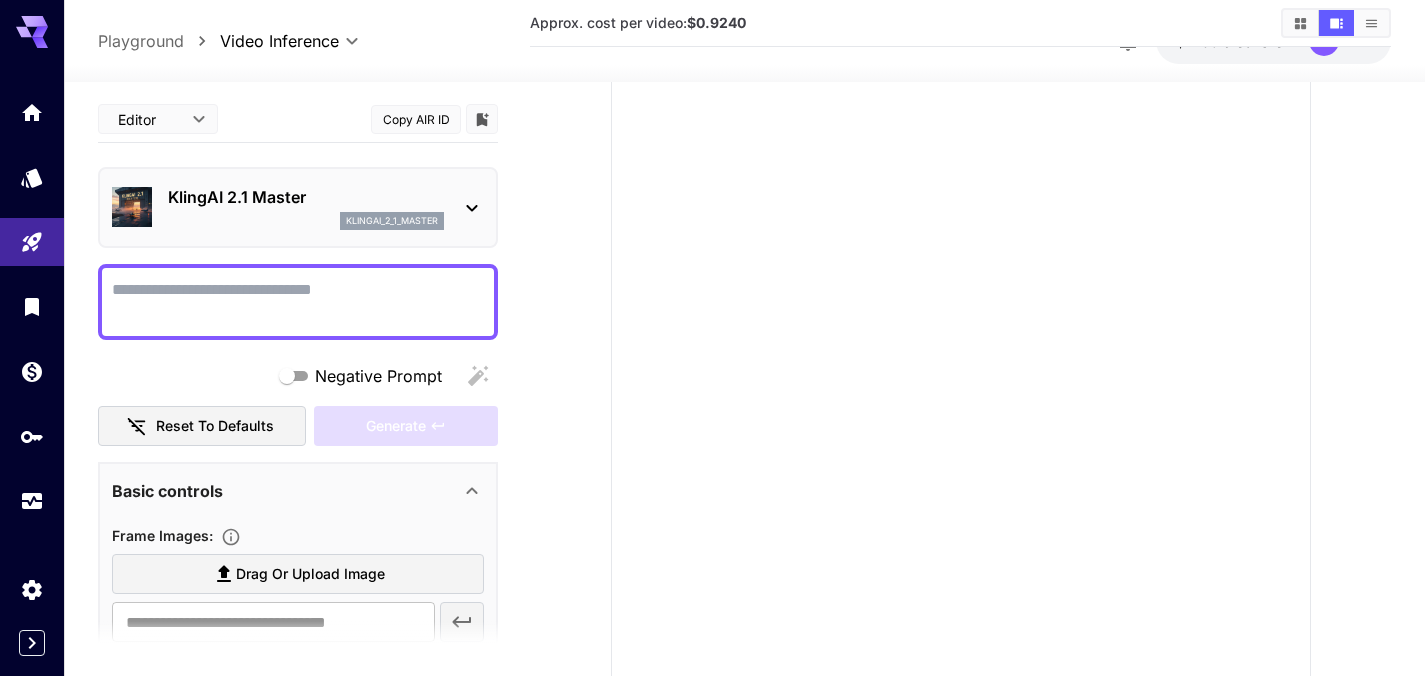 scroll, scrollTop: 217, scrollLeft: 0, axis: vertical 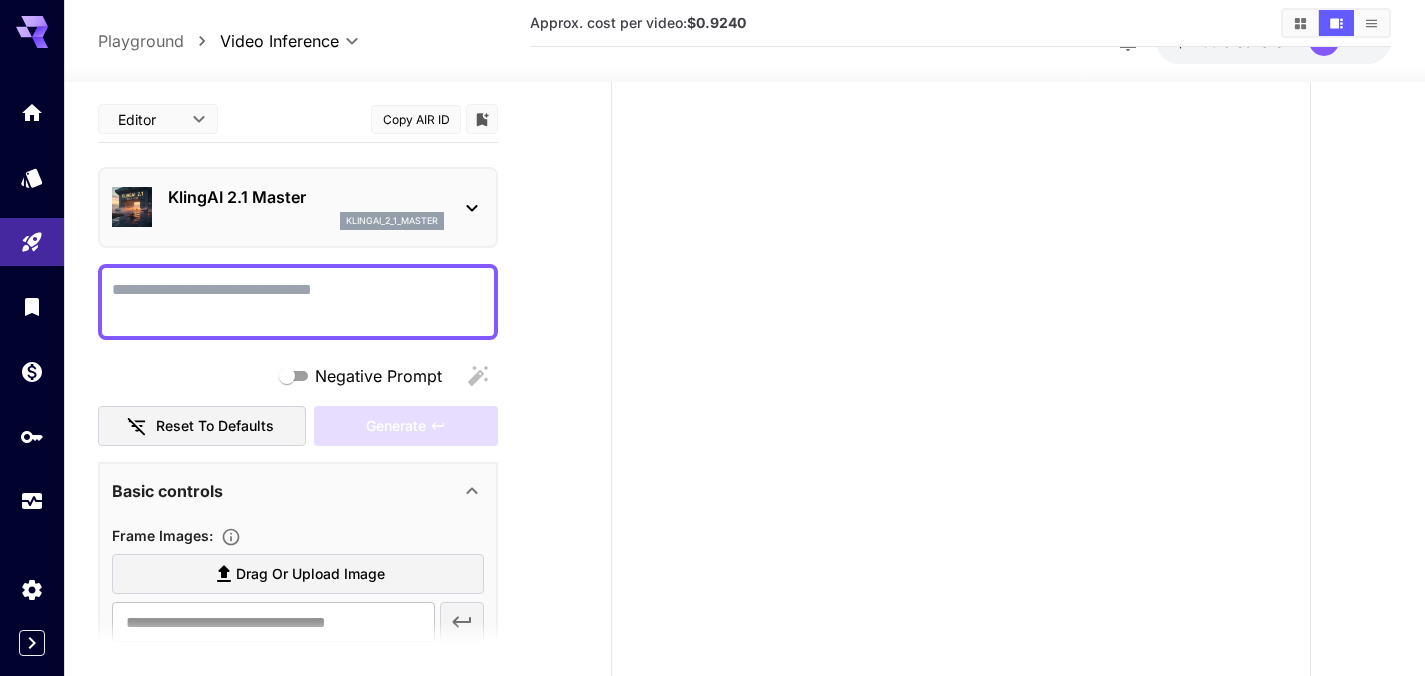 click on "klingai_2_1_master" at bounding box center (392, 221) 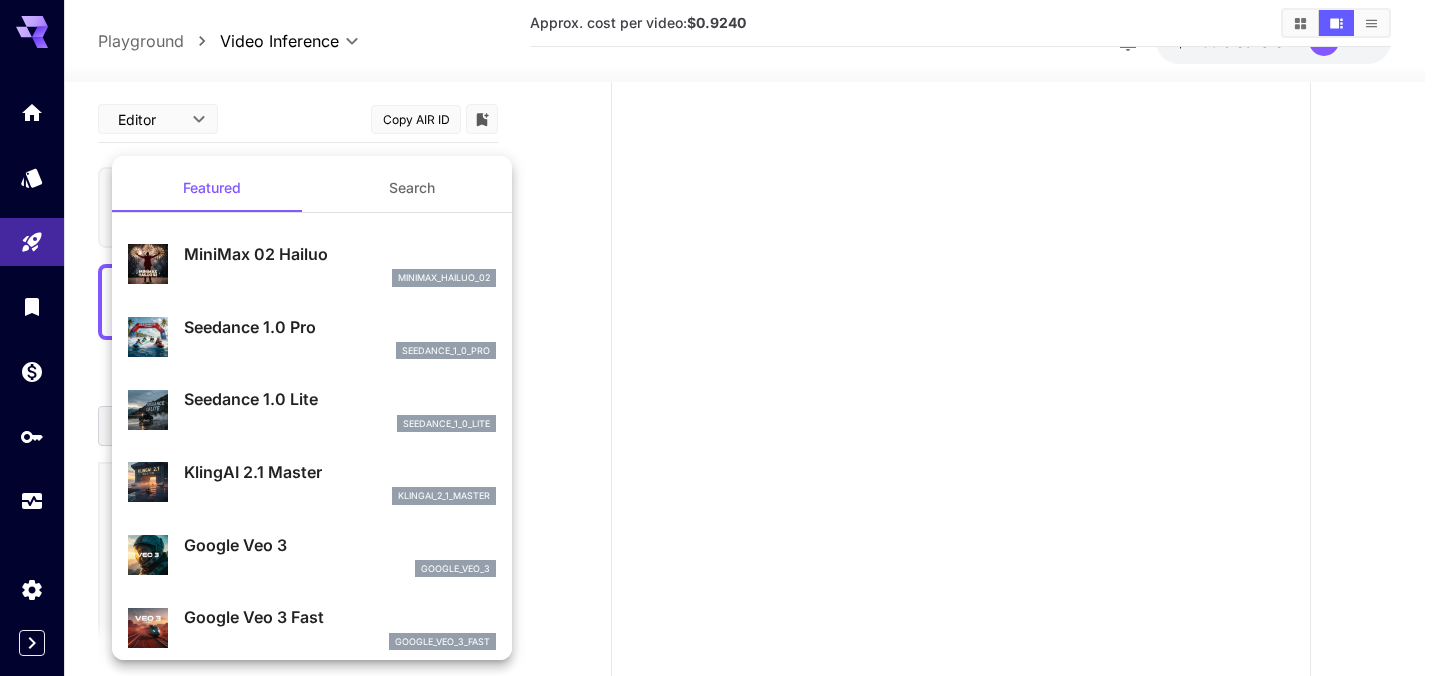 click on "Seedance 1.0 Pro" at bounding box center [340, 327] 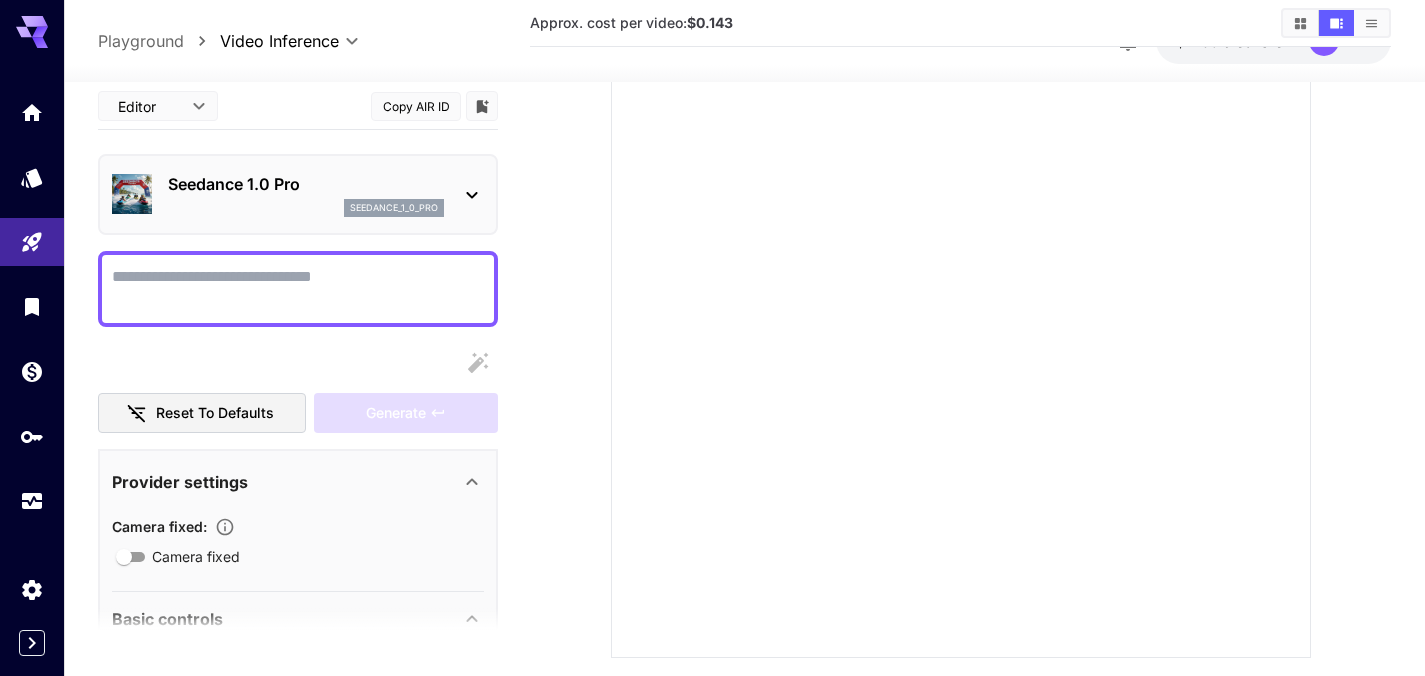 scroll, scrollTop: 293, scrollLeft: 0, axis: vertical 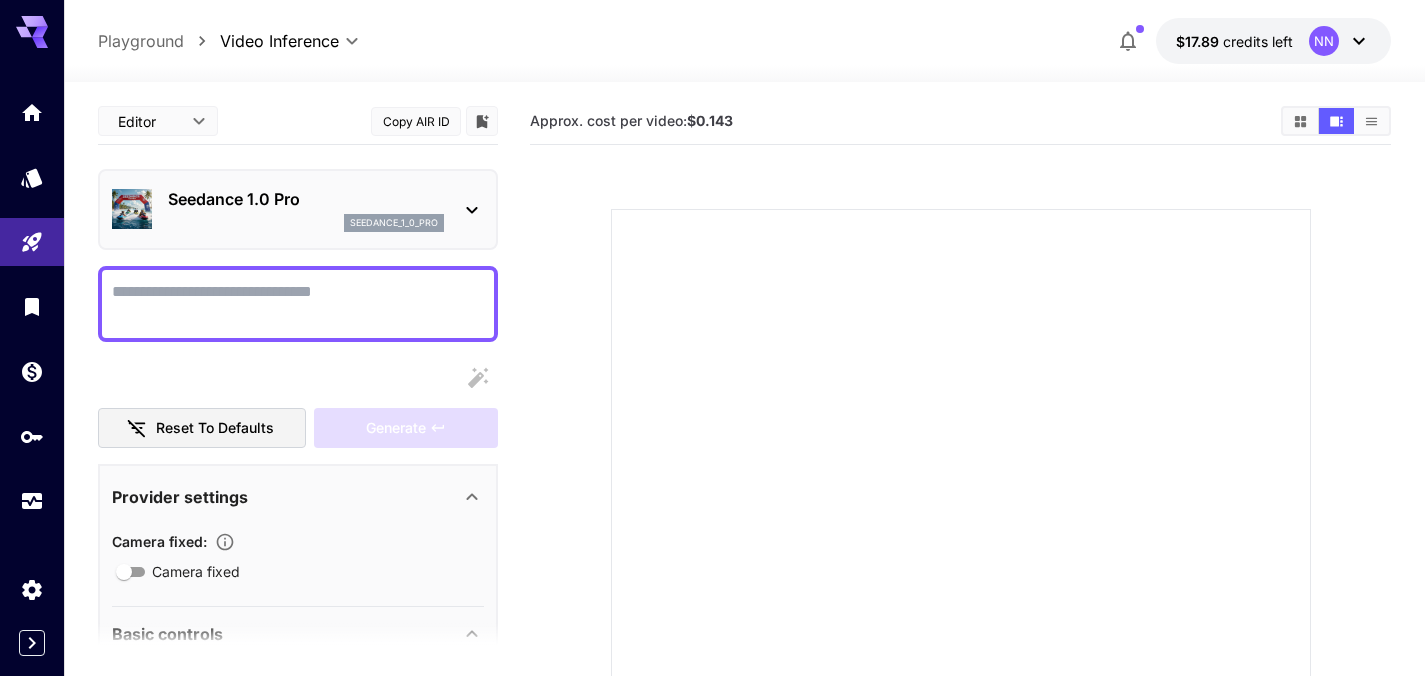 click on "Seedance 1.0 Pro seedance_1_0_pro" at bounding box center [298, 209] 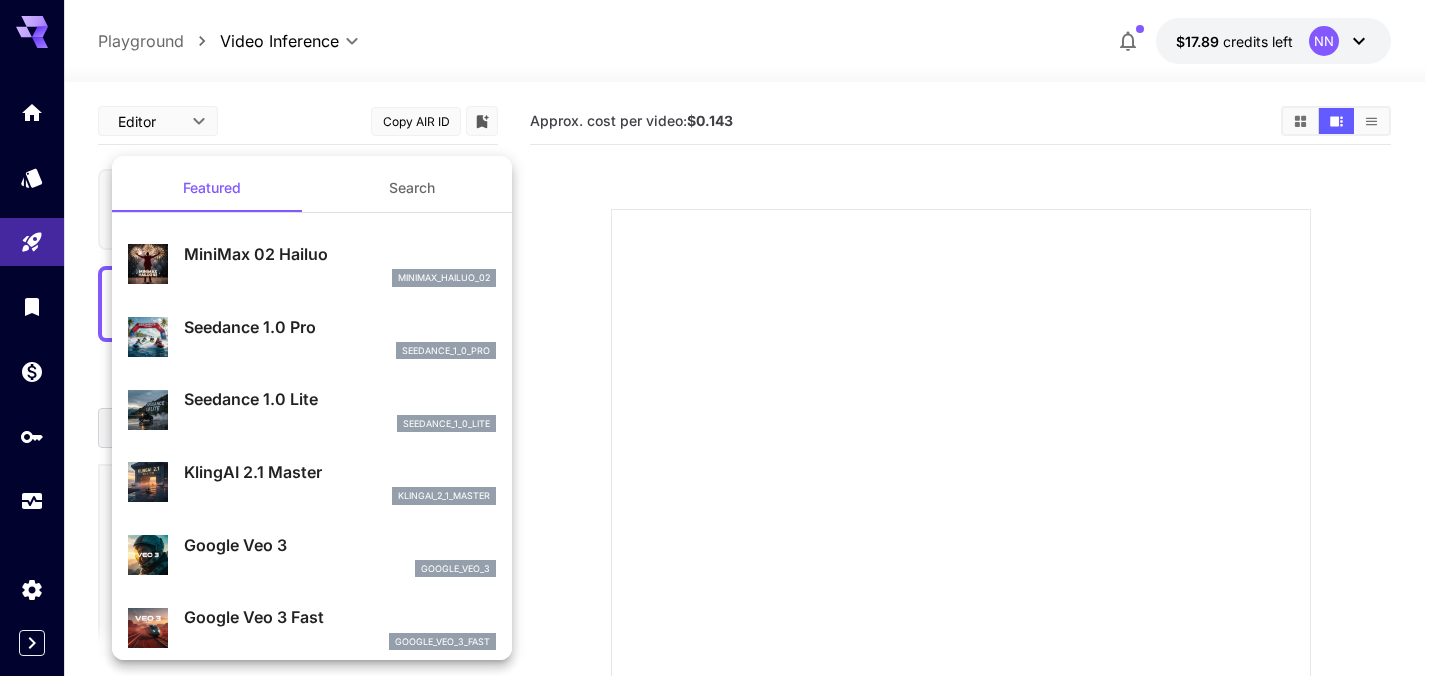 click on "Seedance 1.0 Lite" at bounding box center [340, 399] 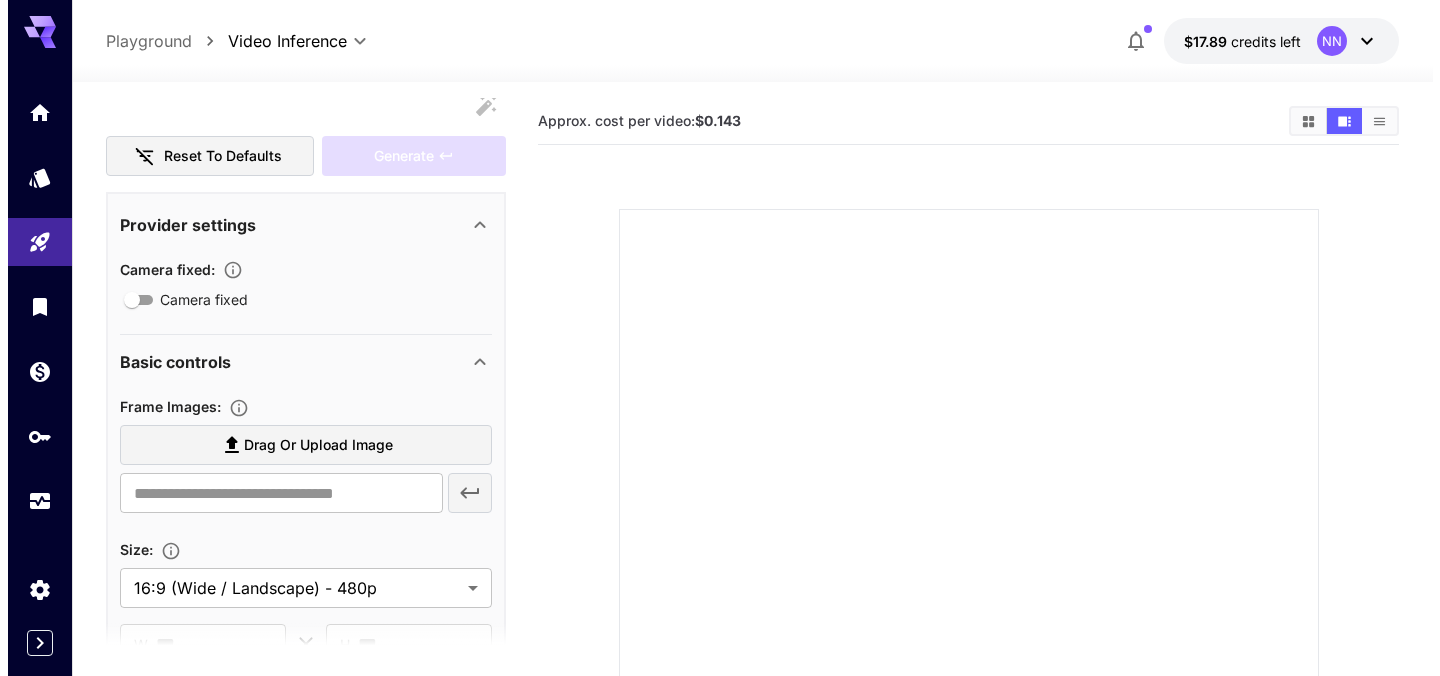 scroll, scrollTop: 0, scrollLeft: 0, axis: both 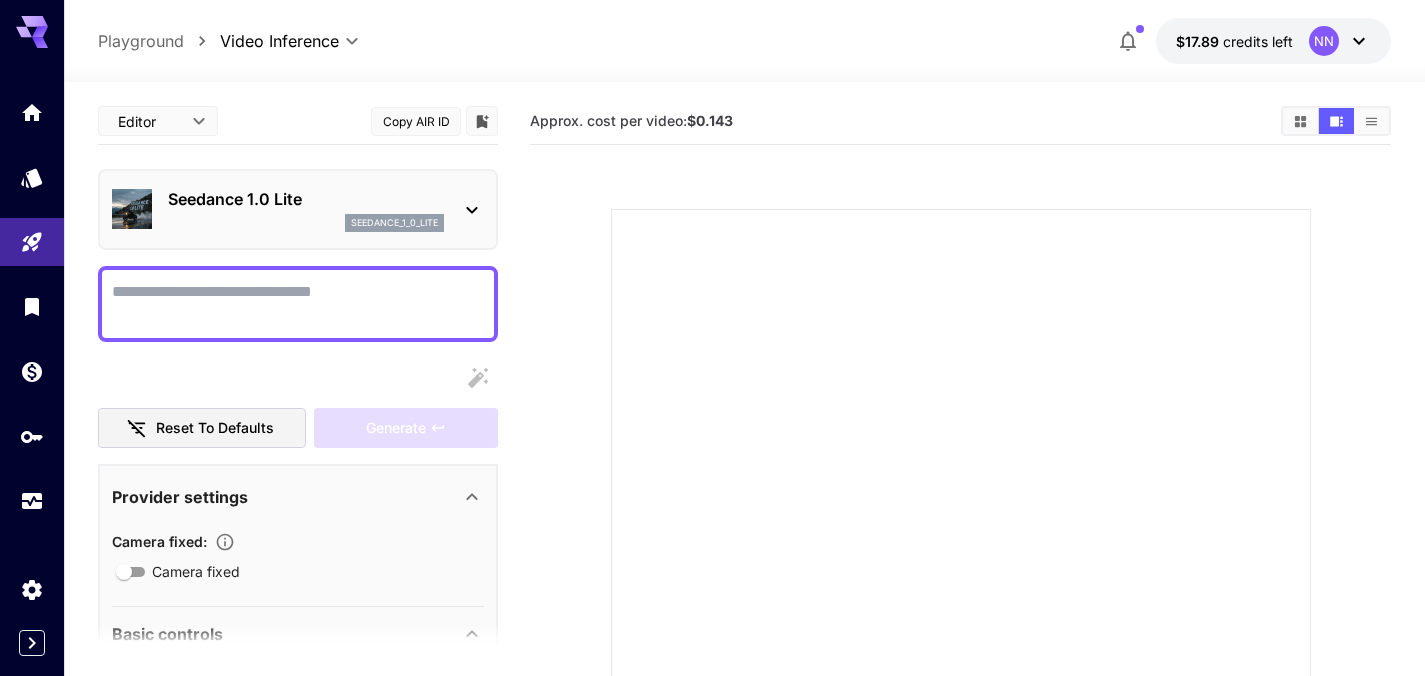 click on "Camera fixed" at bounding box center (298, 304) 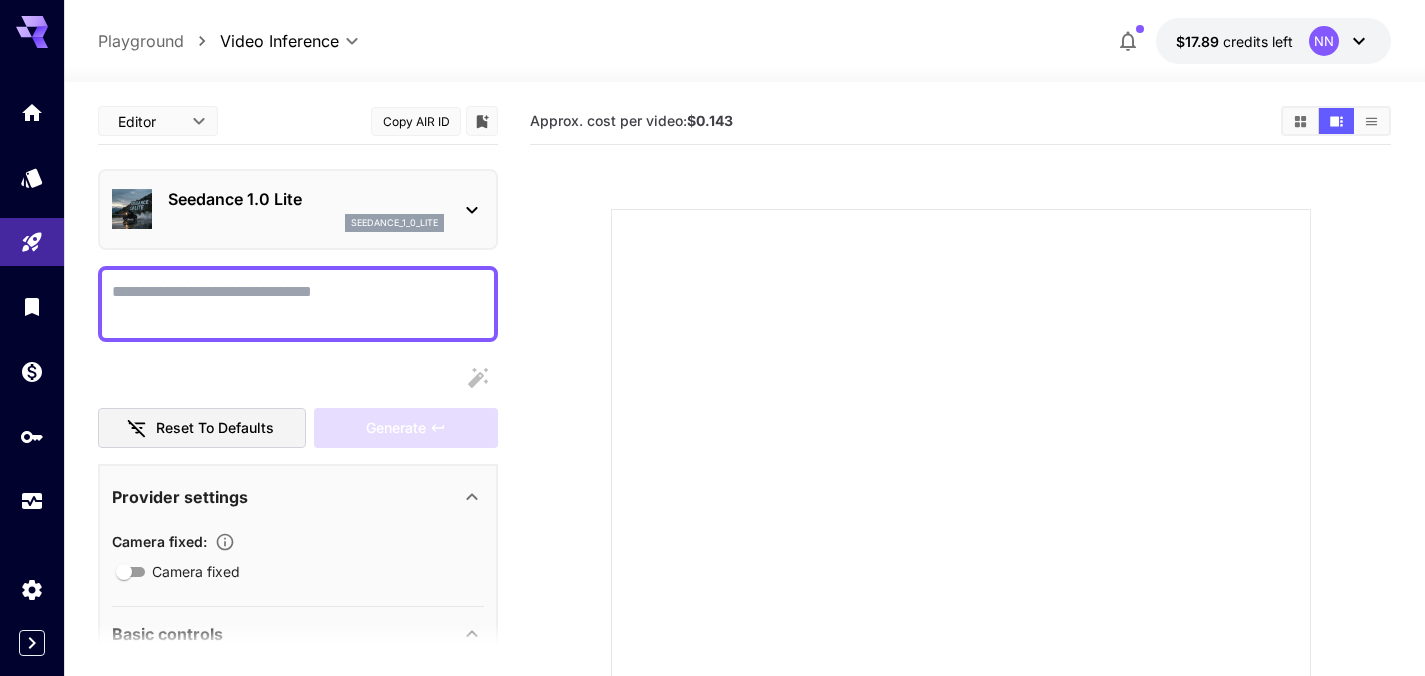 click on "Seedance 1.0 Lite seedance_1_0_lite" at bounding box center (298, 209) 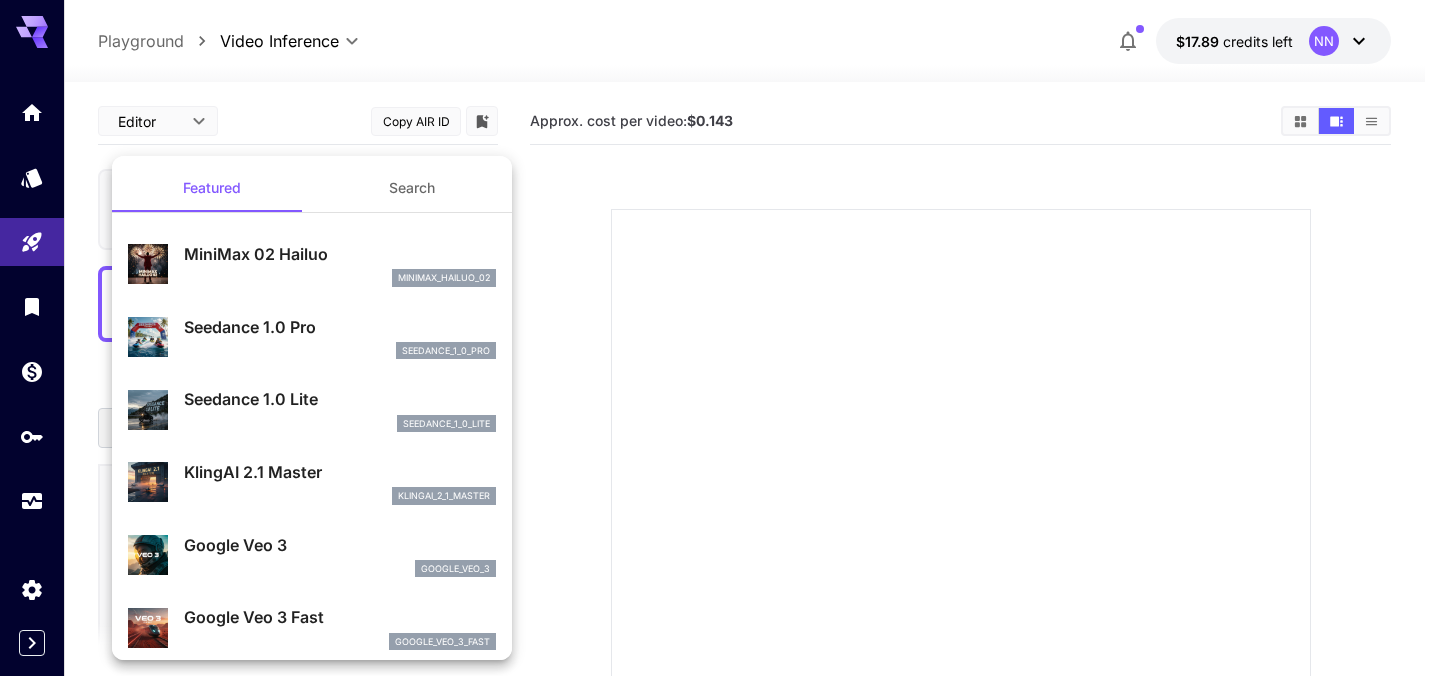 click on "Seedance 1.0 Lite" at bounding box center (340, 399) 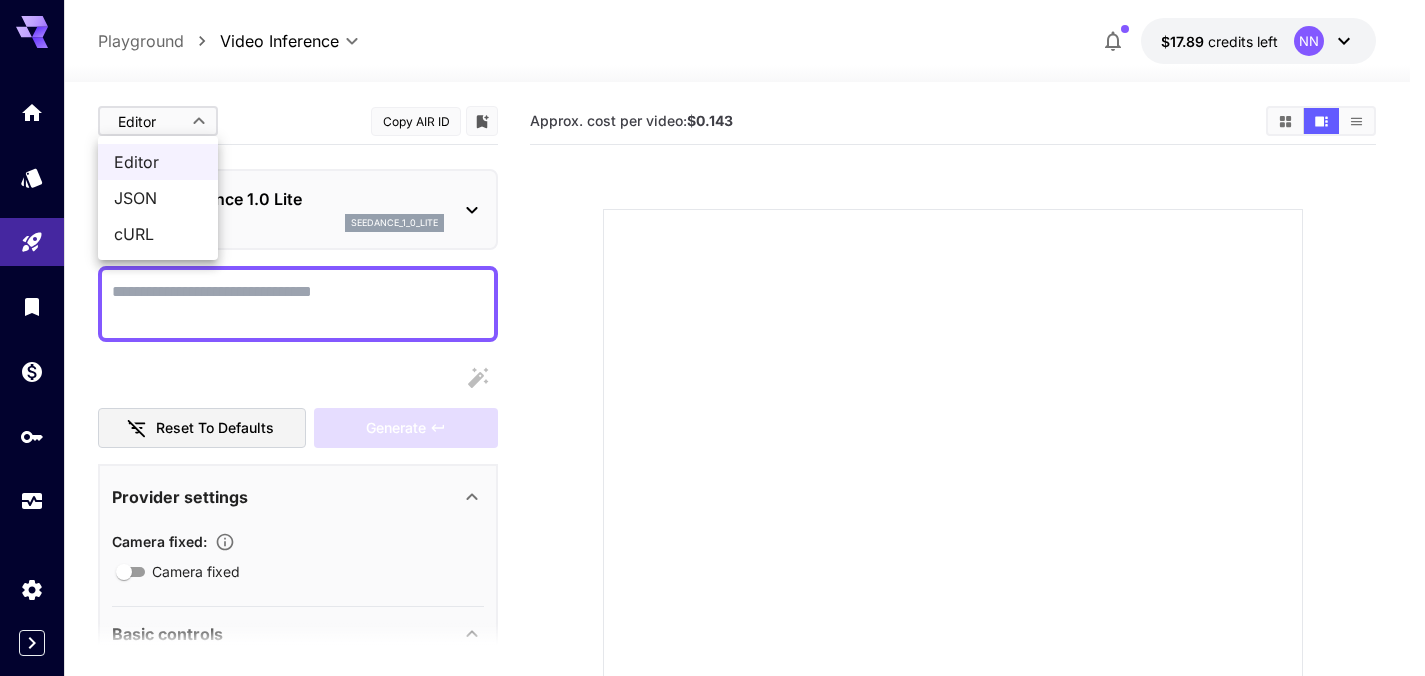 click on "**********" at bounding box center (712, 484) 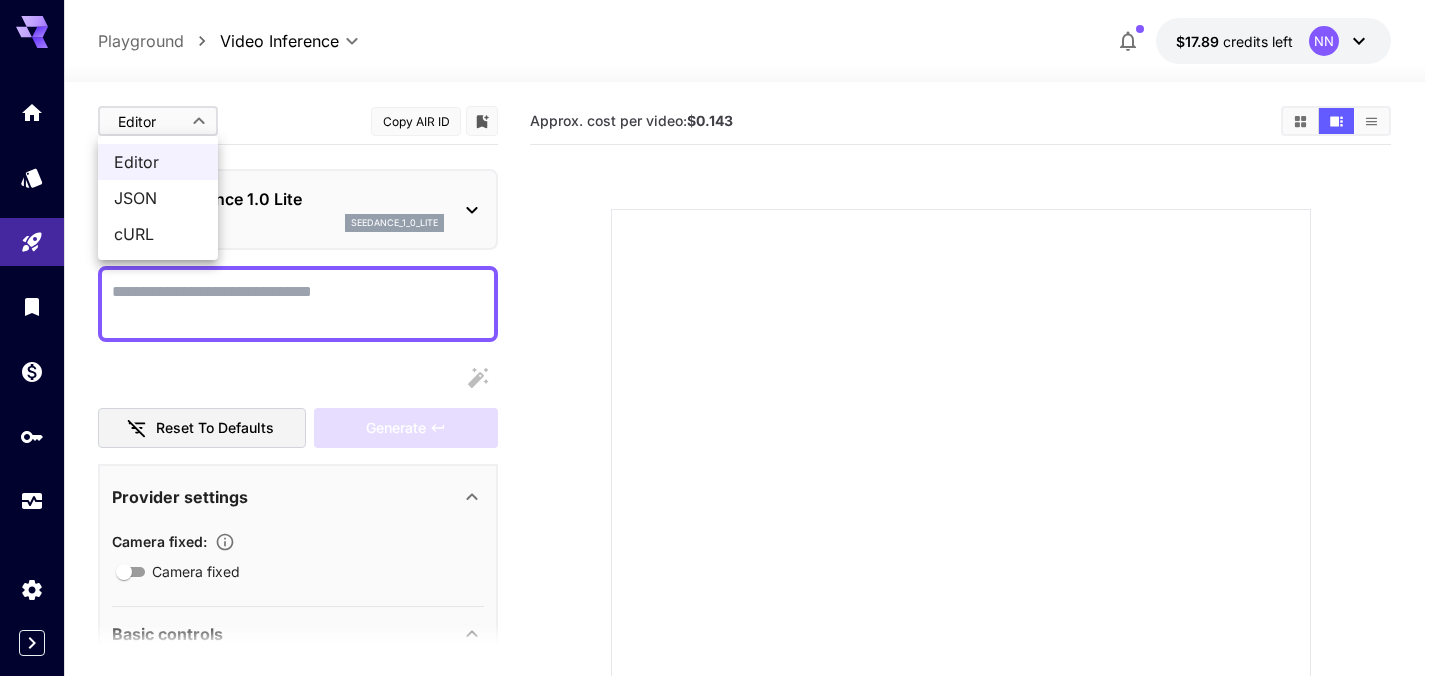 click at bounding box center [720, 338] 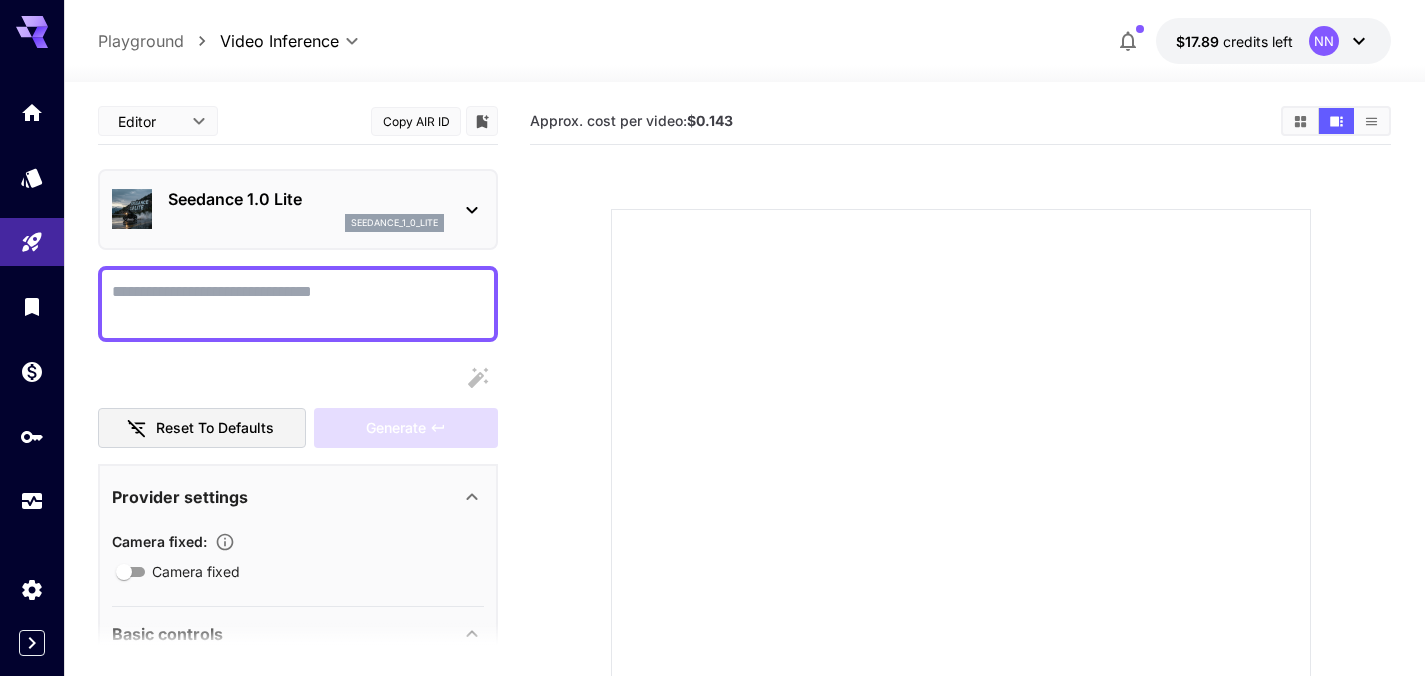 click on "Seedance 1.0 Lite seedance_1_0_lite" at bounding box center (298, 209) 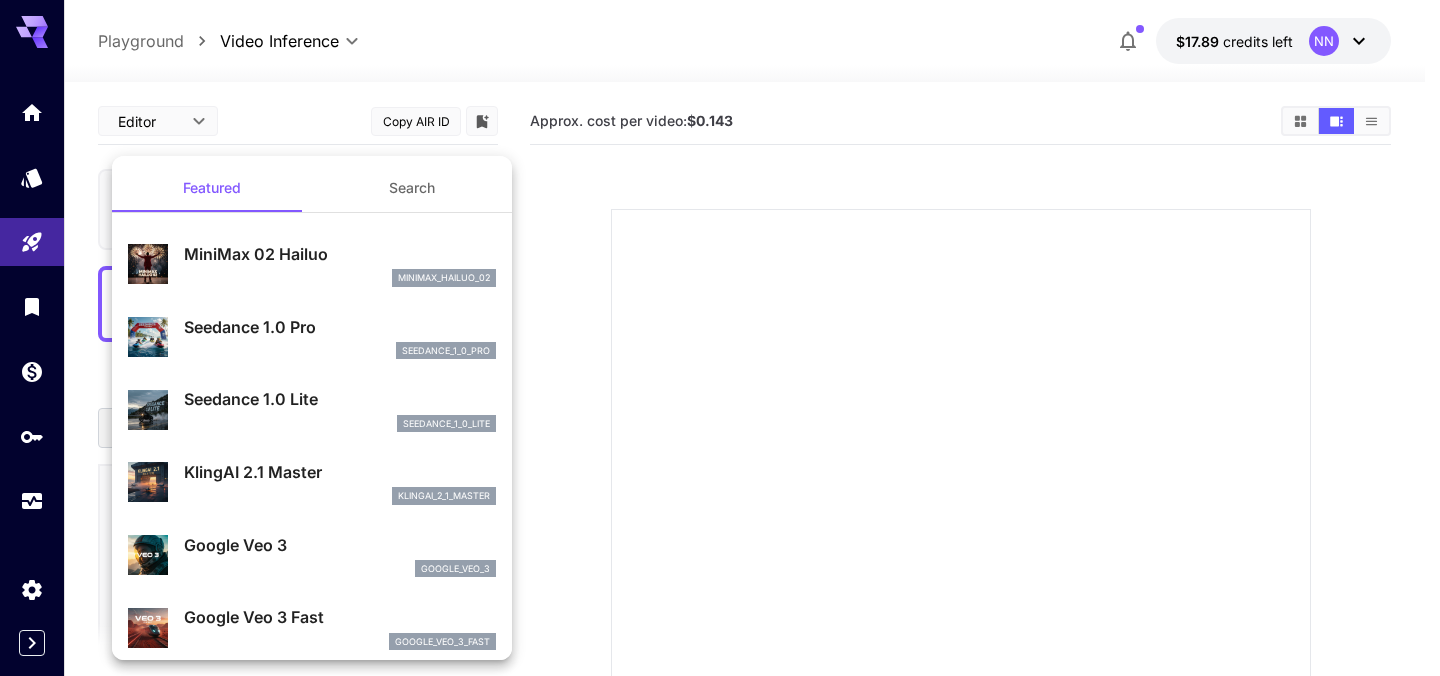 click at bounding box center [720, 338] 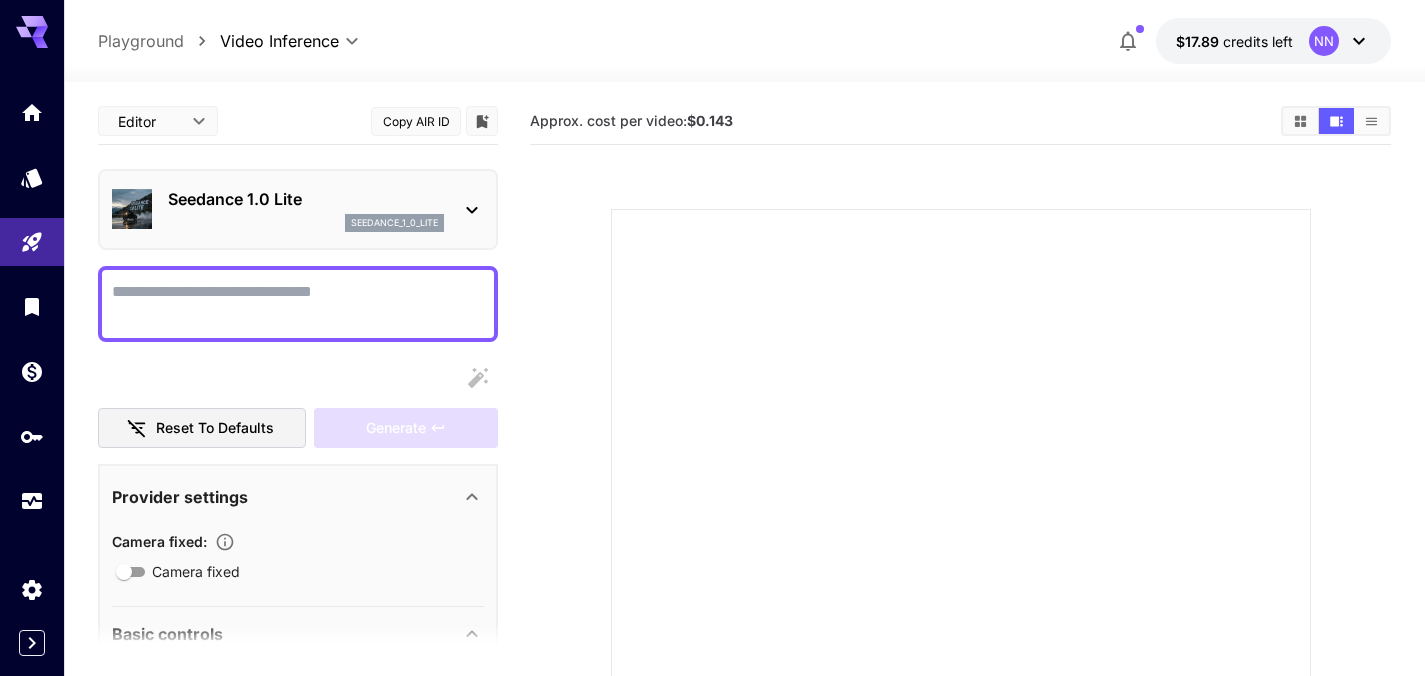 click on "Seedance 1.0 Lite seedance_1_0_lite" at bounding box center (298, 209) 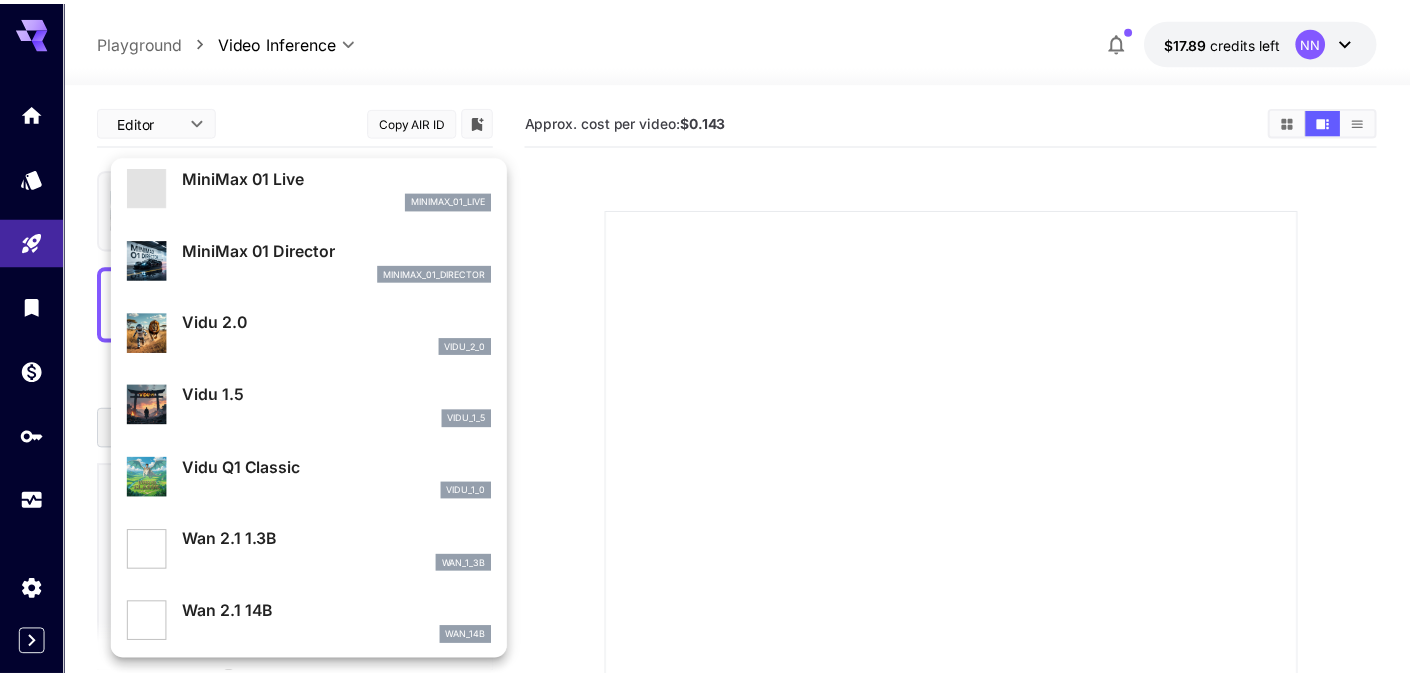 scroll, scrollTop: 1545, scrollLeft: 0, axis: vertical 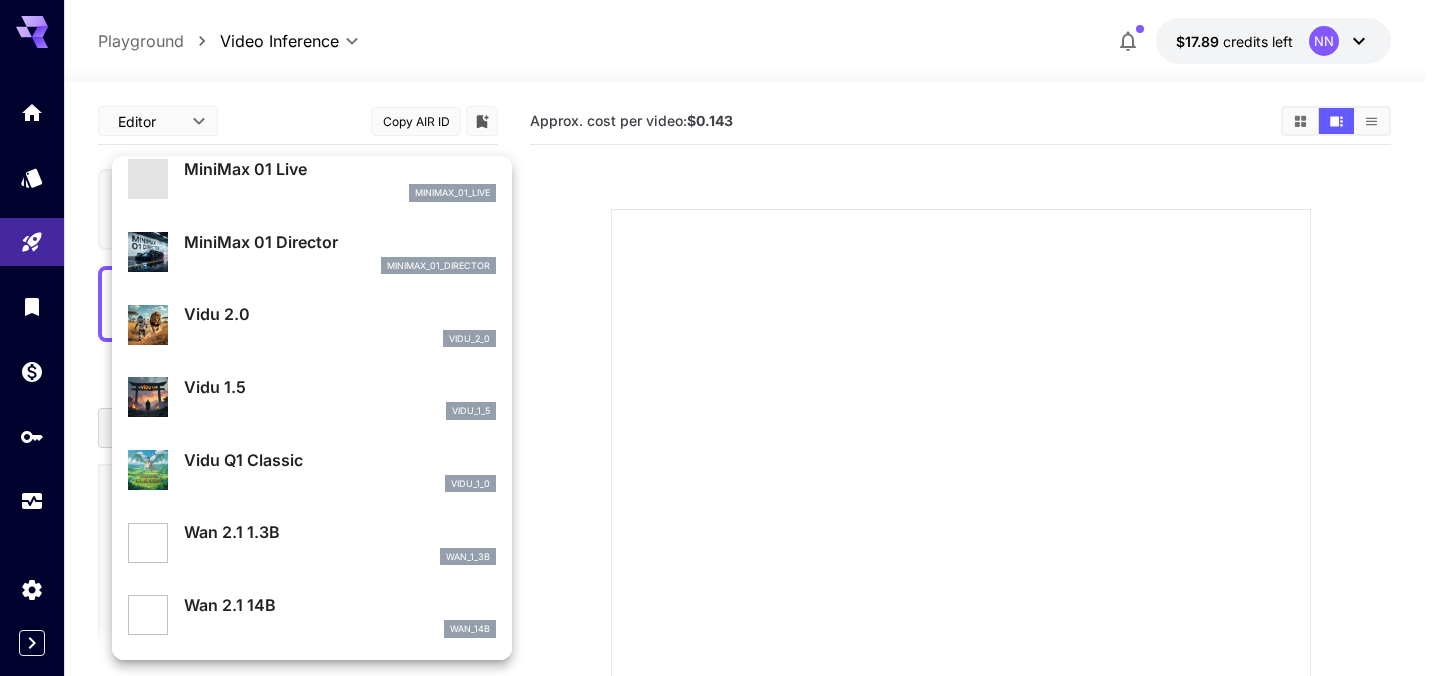 click at bounding box center [720, 338] 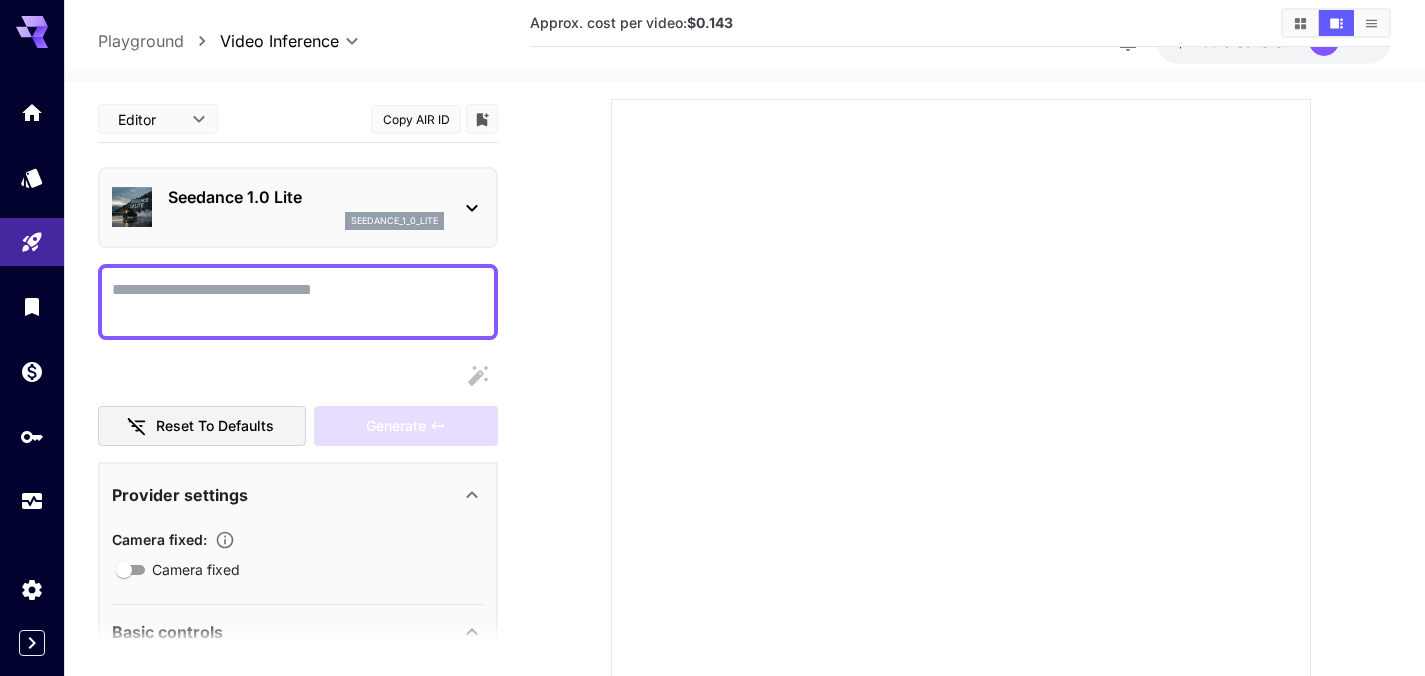 scroll, scrollTop: 293, scrollLeft: 0, axis: vertical 